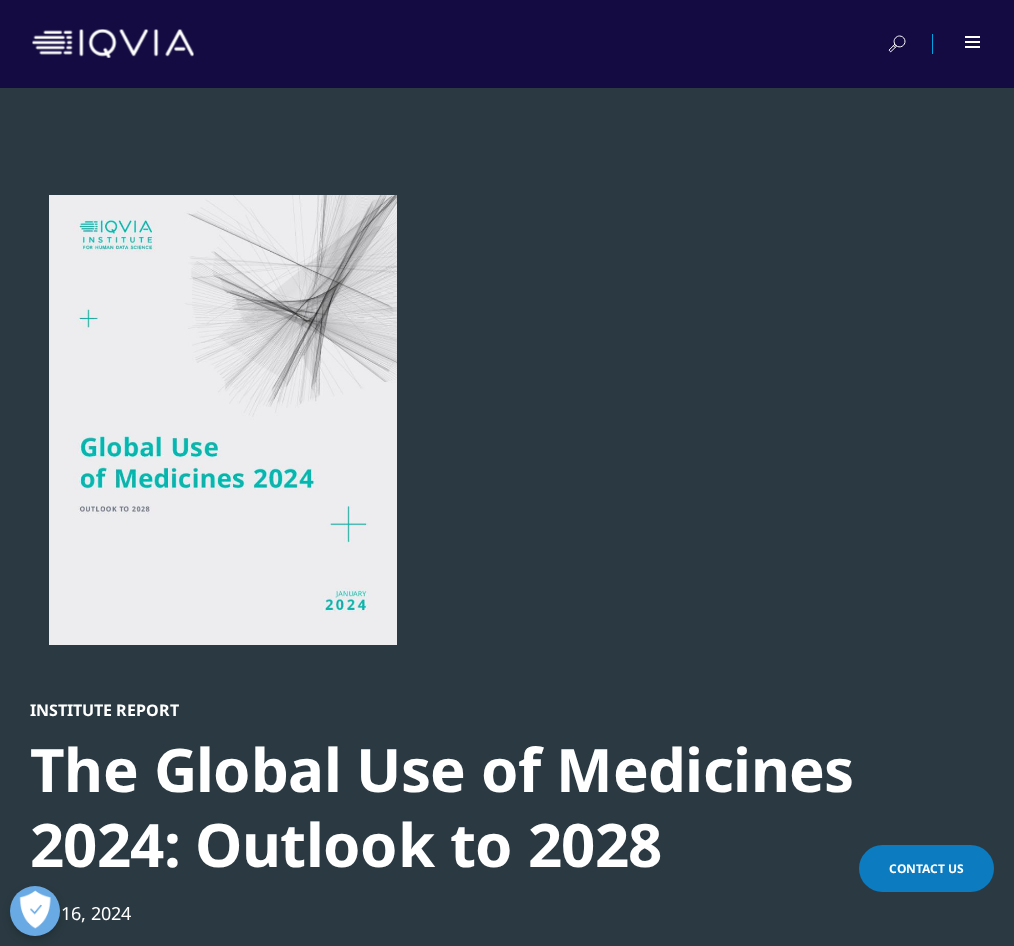 scroll, scrollTop: 2401, scrollLeft: 0, axis: vertical 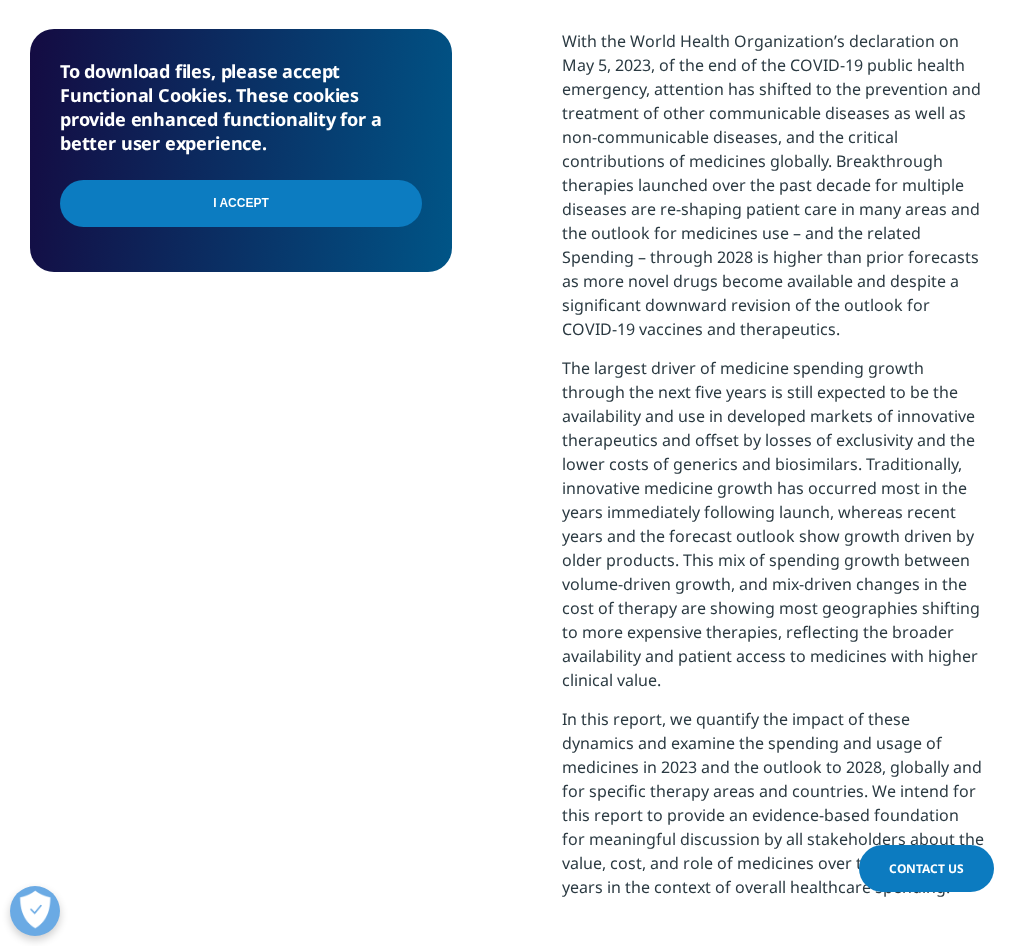 click on "I Accept" at bounding box center (241, 203) 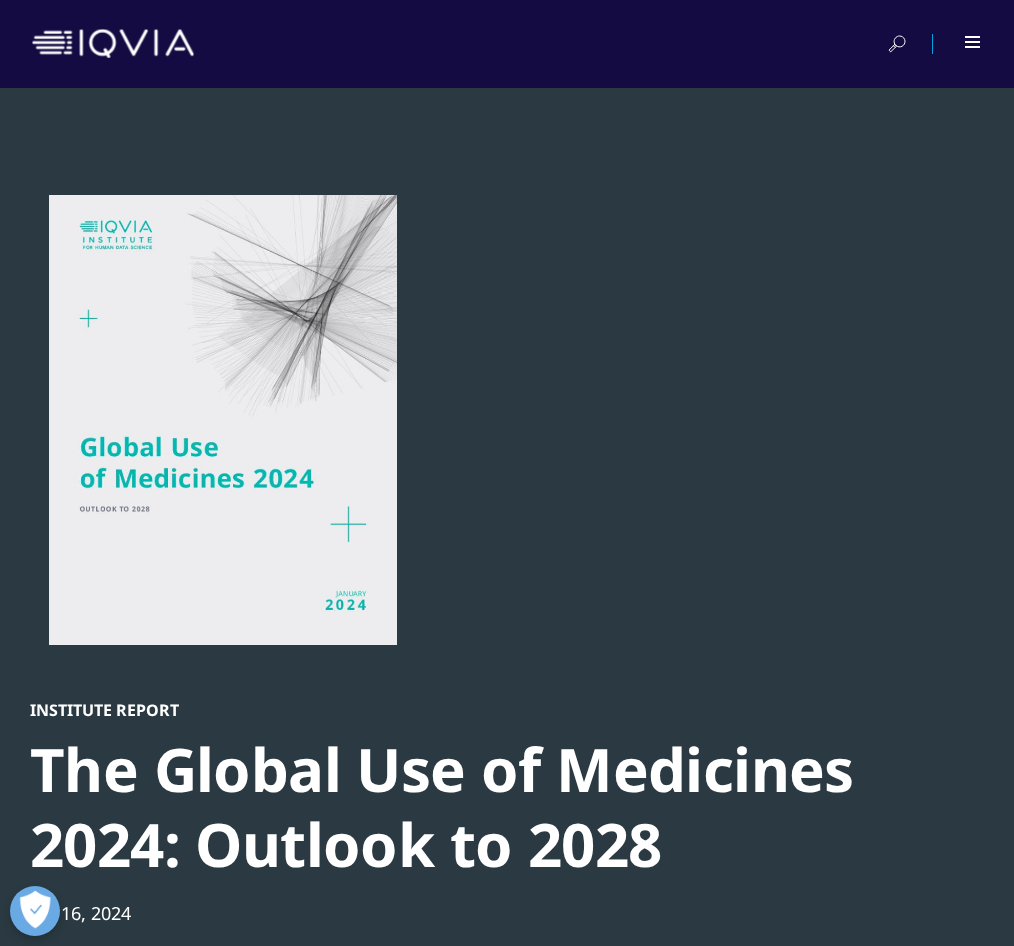 scroll, scrollTop: 1201, scrollLeft: 0, axis: vertical 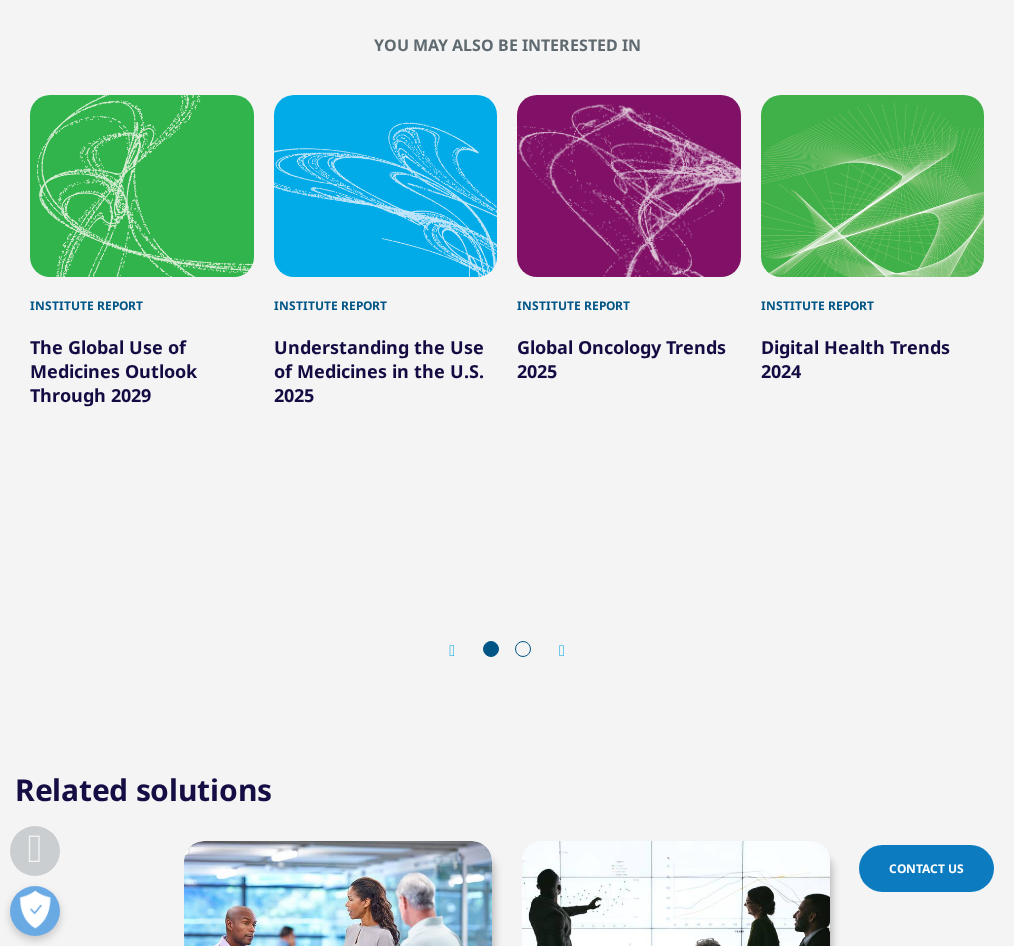 click on "The Global Use of Medicines Outlook Through 2029" at bounding box center (113, 371) 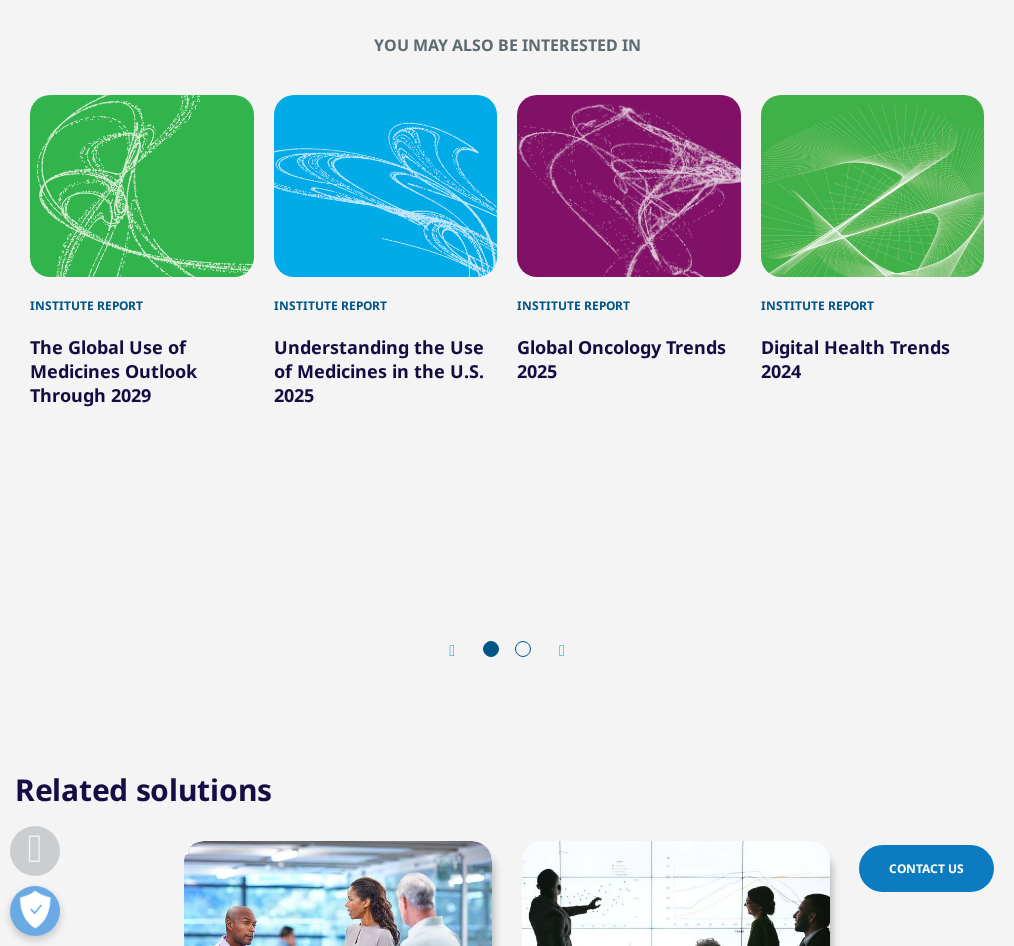 click at bounding box center (142, 186) 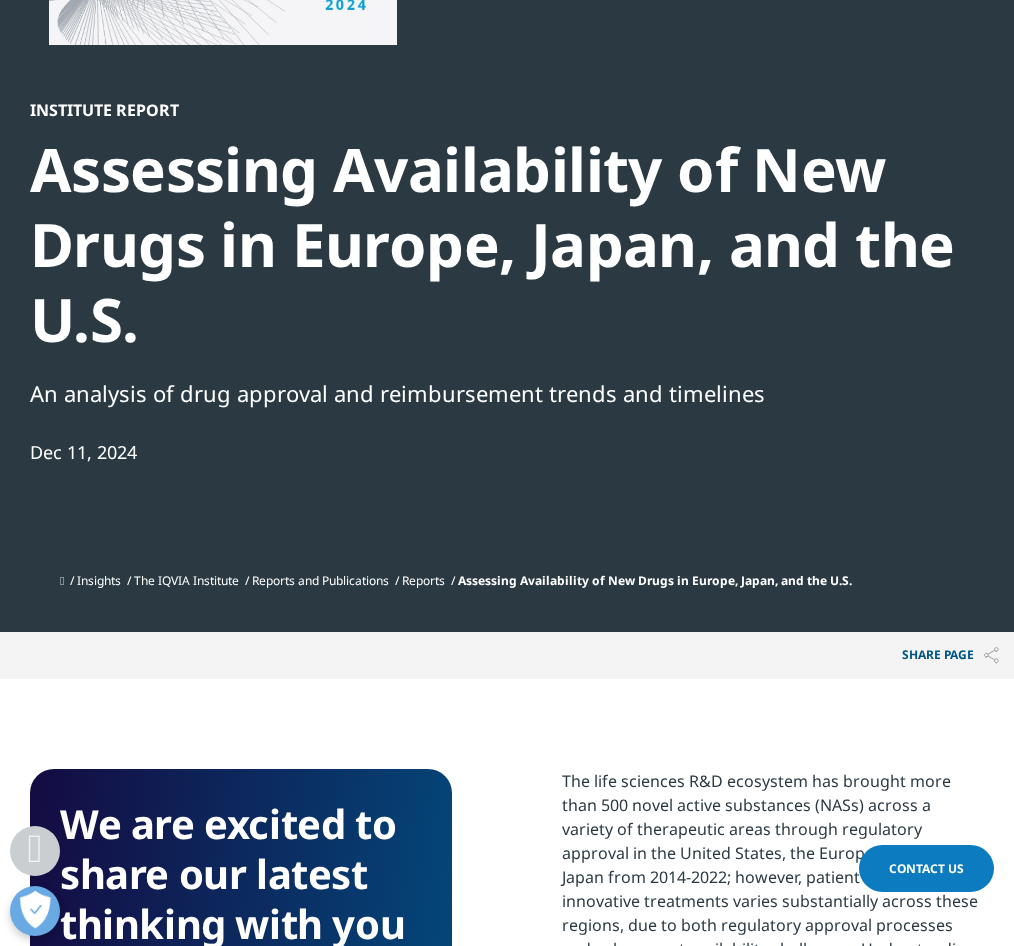 scroll, scrollTop: 100, scrollLeft: 0, axis: vertical 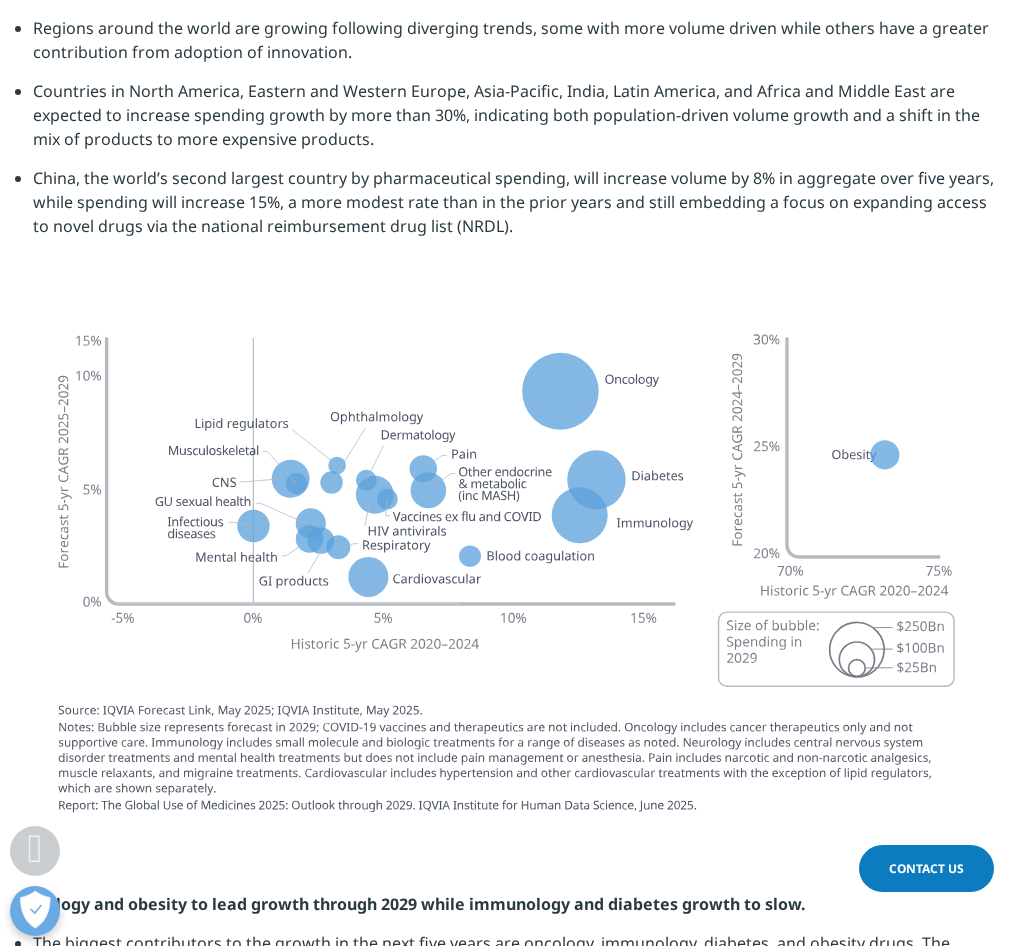 click on "Prev
Next" at bounding box center [507, 2230] 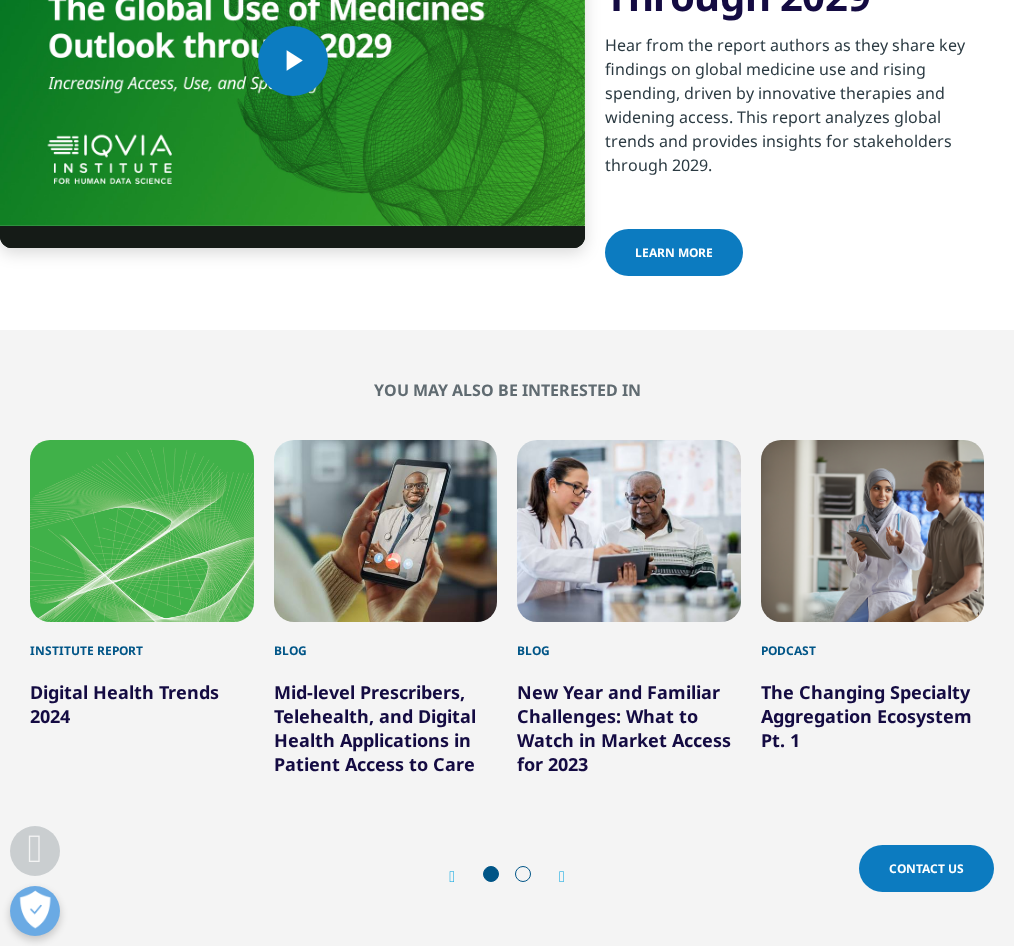 scroll, scrollTop: 7094, scrollLeft: 0, axis: vertical 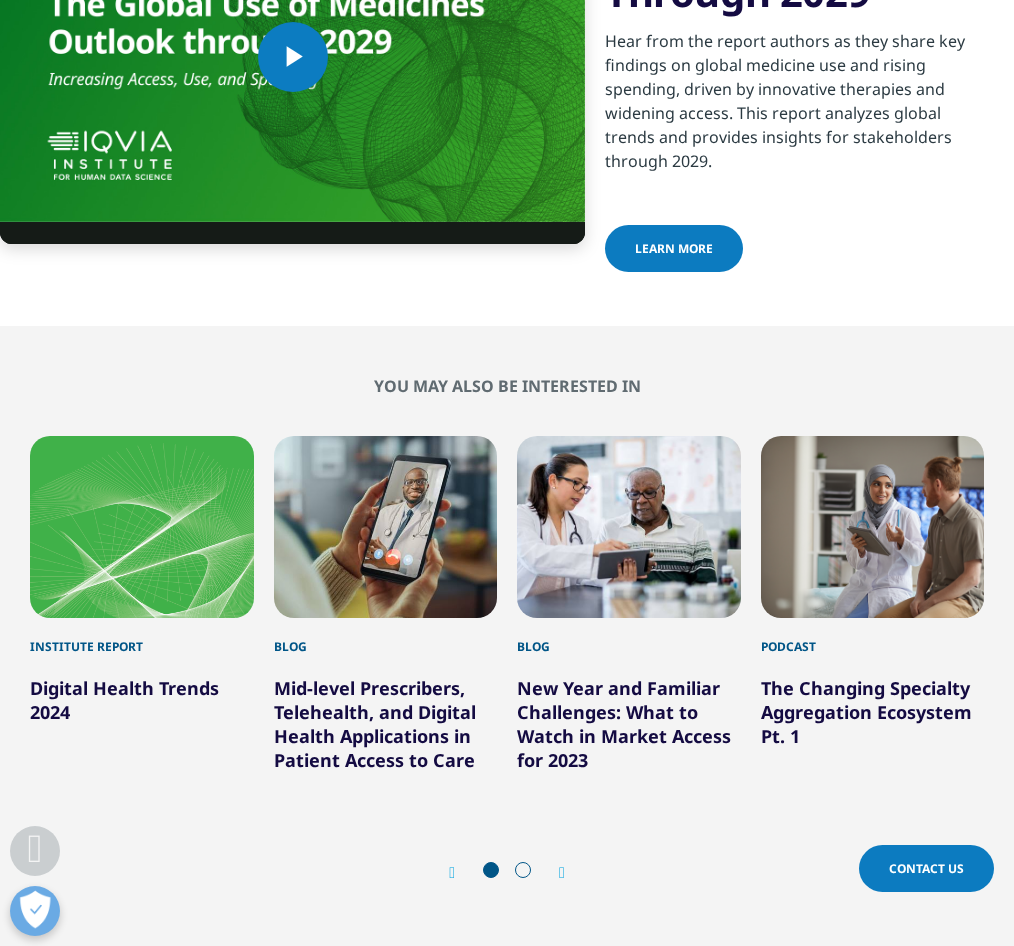 click on "Next" at bounding box center [552, 872] 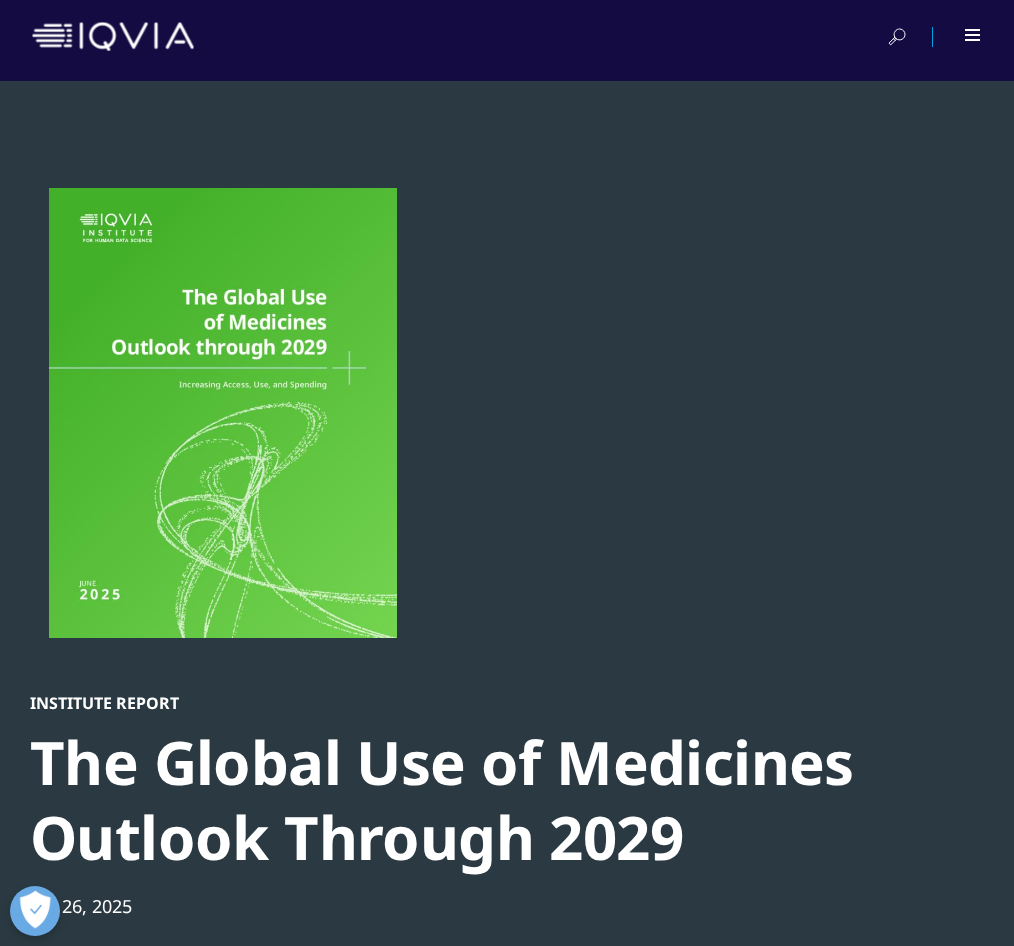 scroll, scrollTop: 0, scrollLeft: 0, axis: both 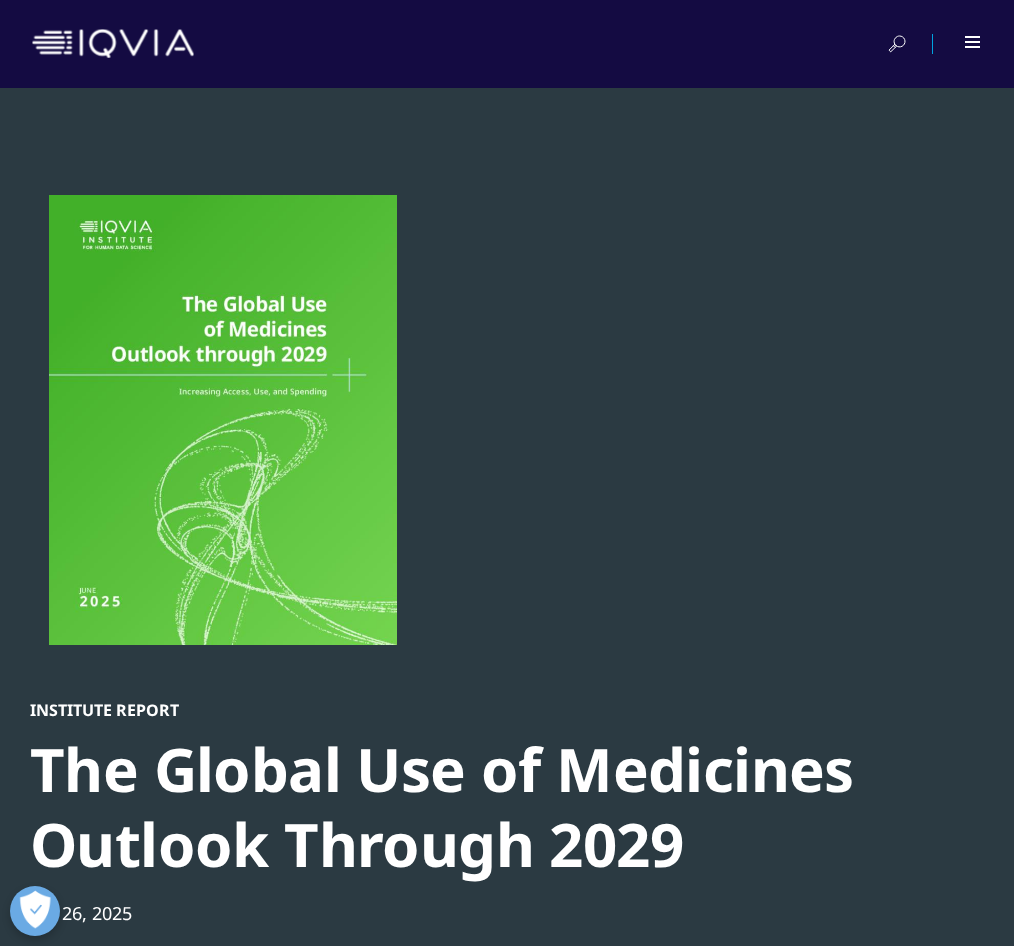 click at bounding box center (0, 0) 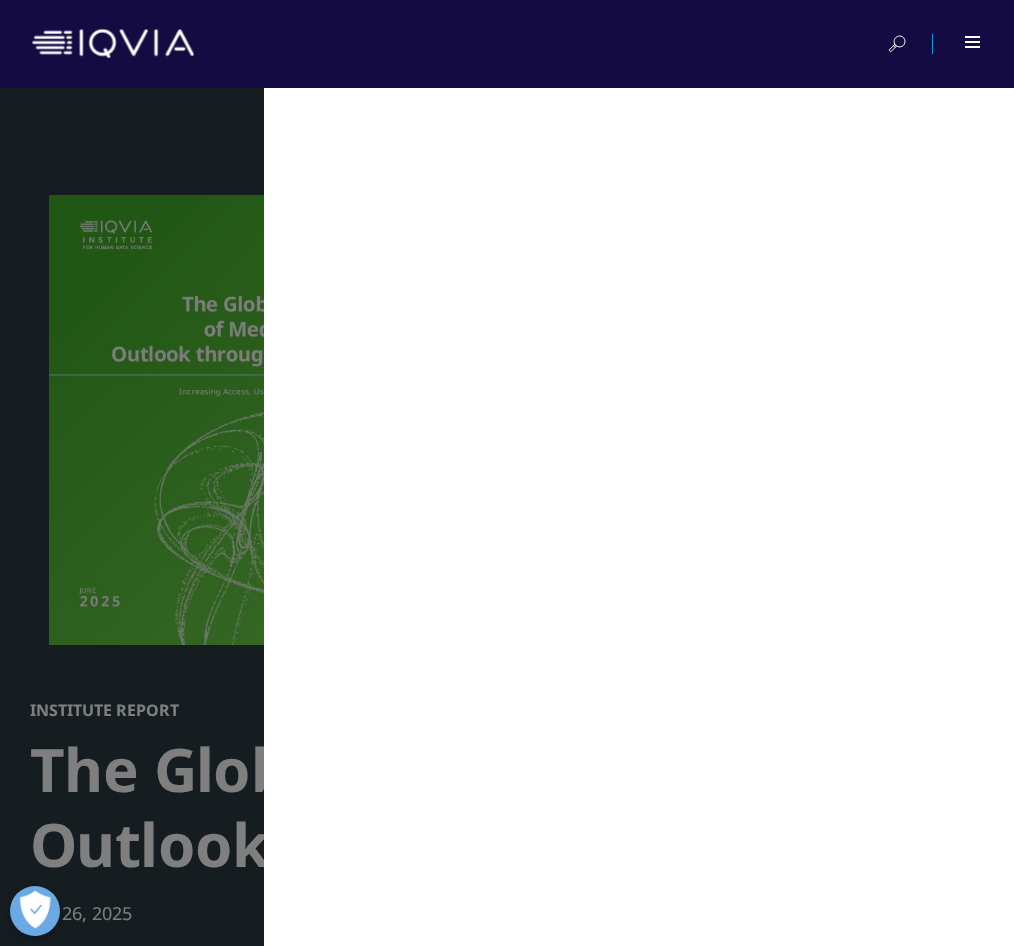 click on "Choose a Region
Contact Us" at bounding box center (0, 0) 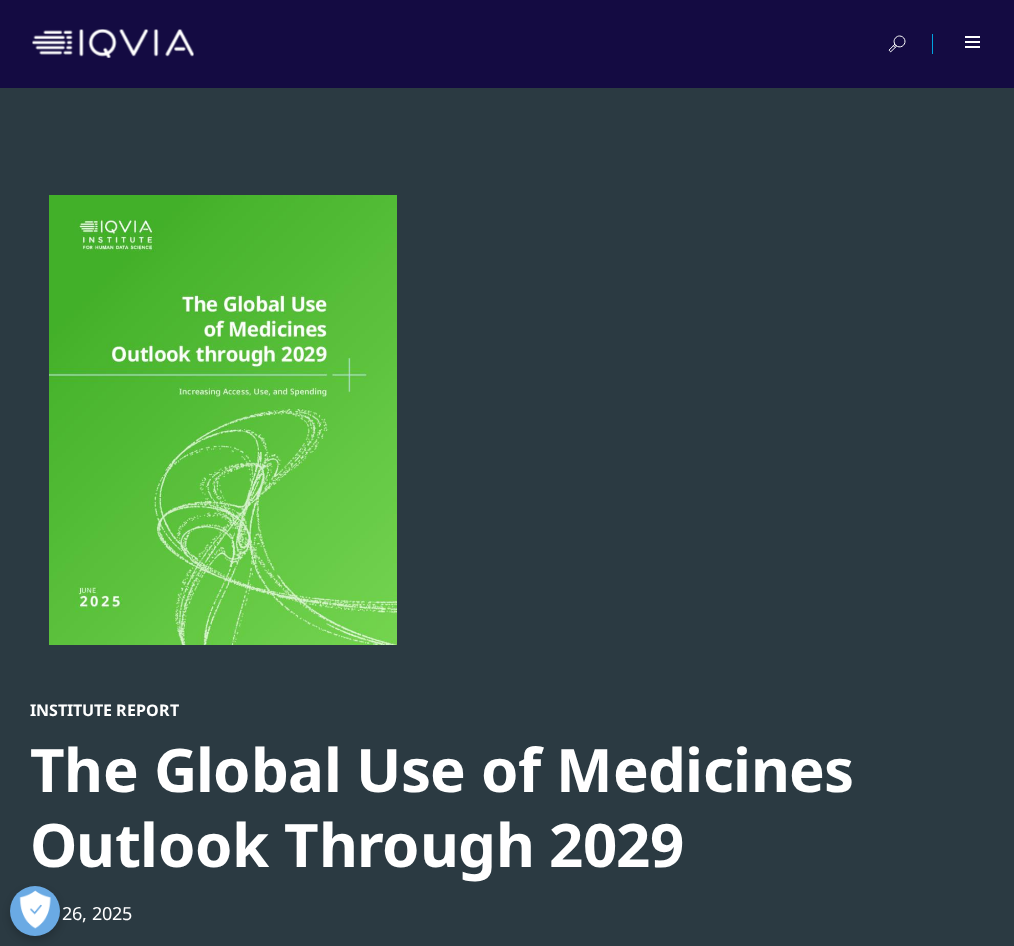 scroll, scrollTop: 0, scrollLeft: 0, axis: both 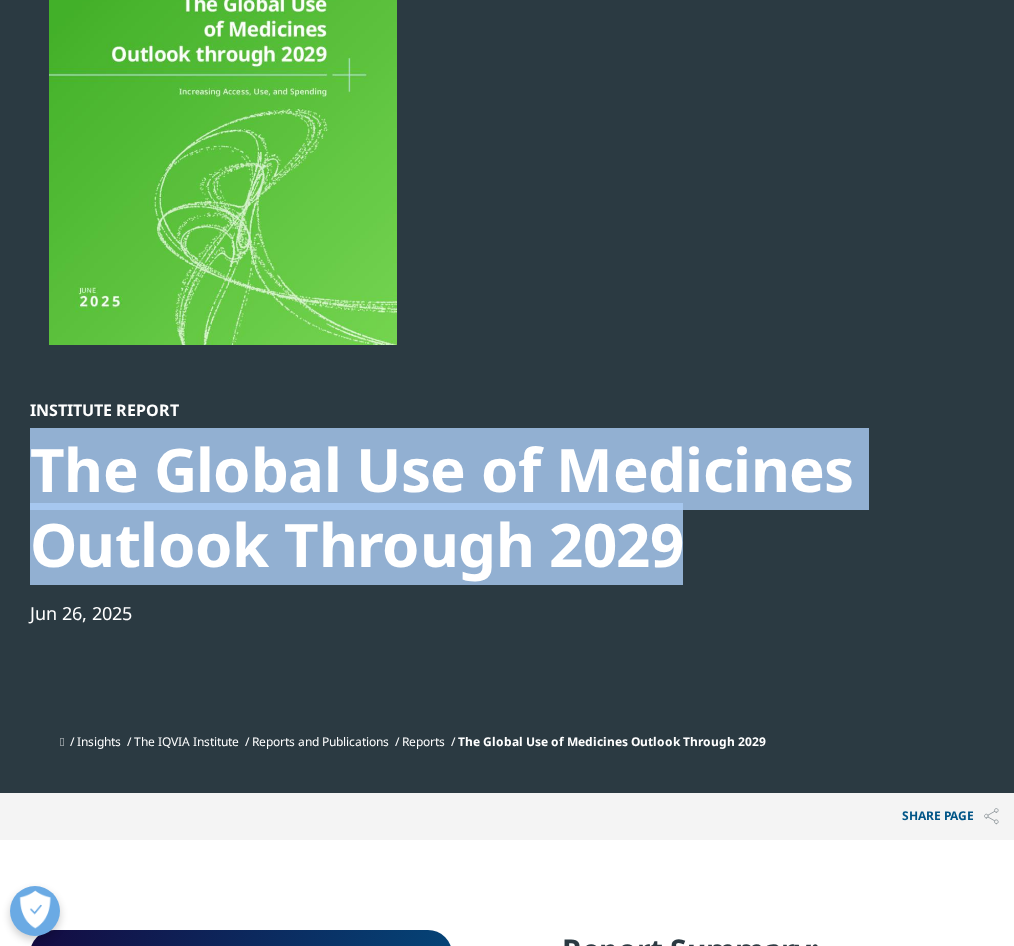 drag, startPoint x: 686, startPoint y: 551, endPoint x: 1, endPoint y: 437, distance: 694.4213 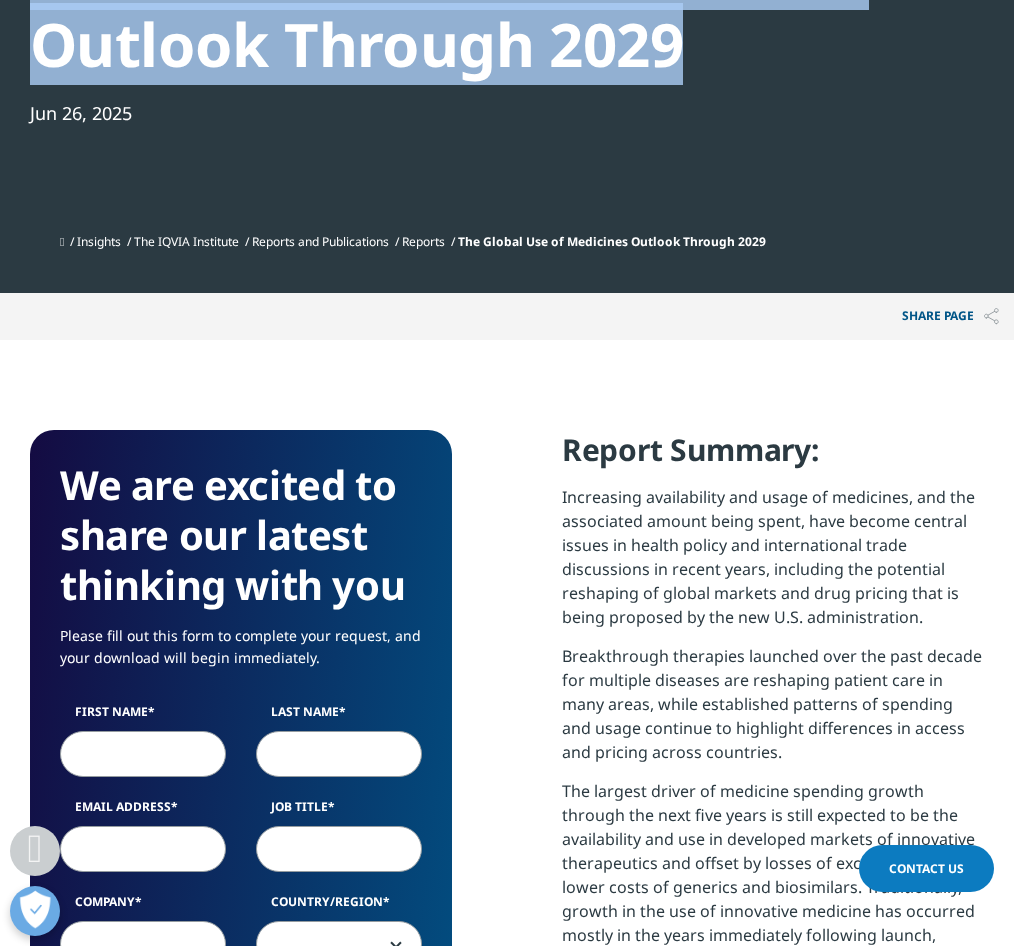 scroll, scrollTop: 1100, scrollLeft: 0, axis: vertical 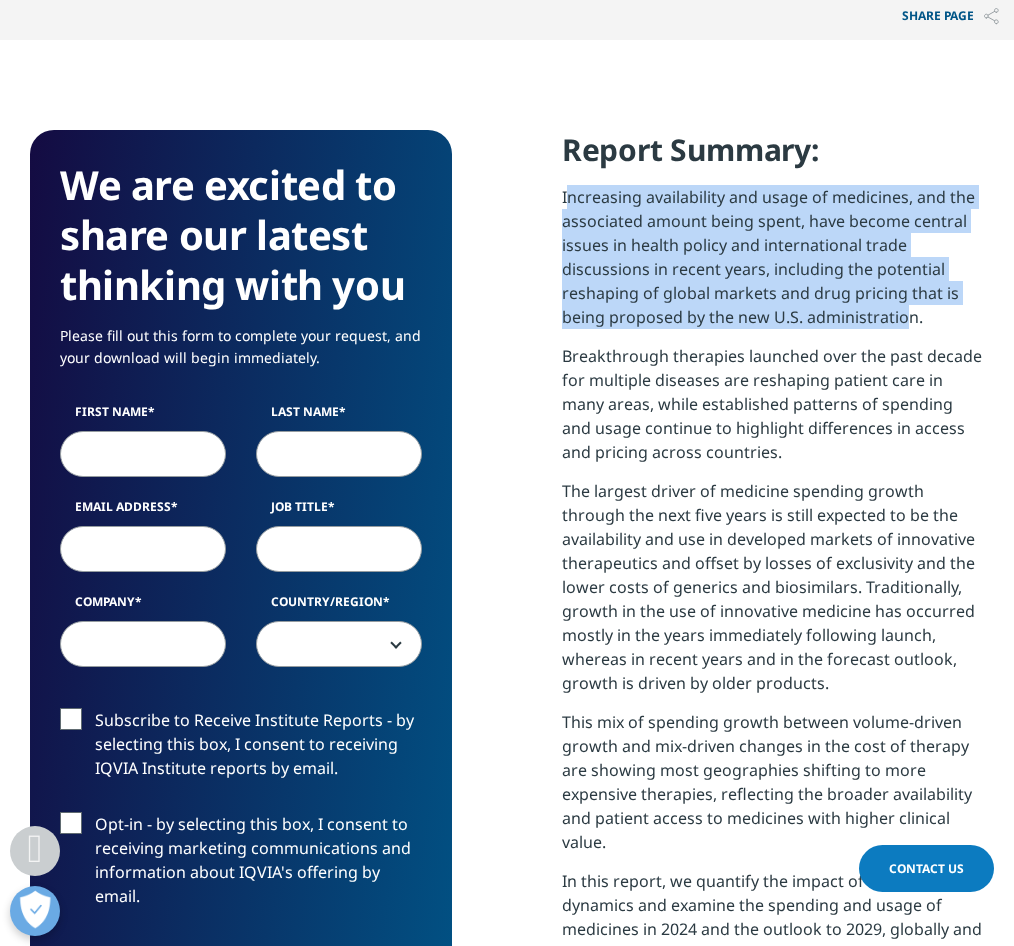 drag, startPoint x: 569, startPoint y: 196, endPoint x: 906, endPoint y: 313, distance: 356.7324 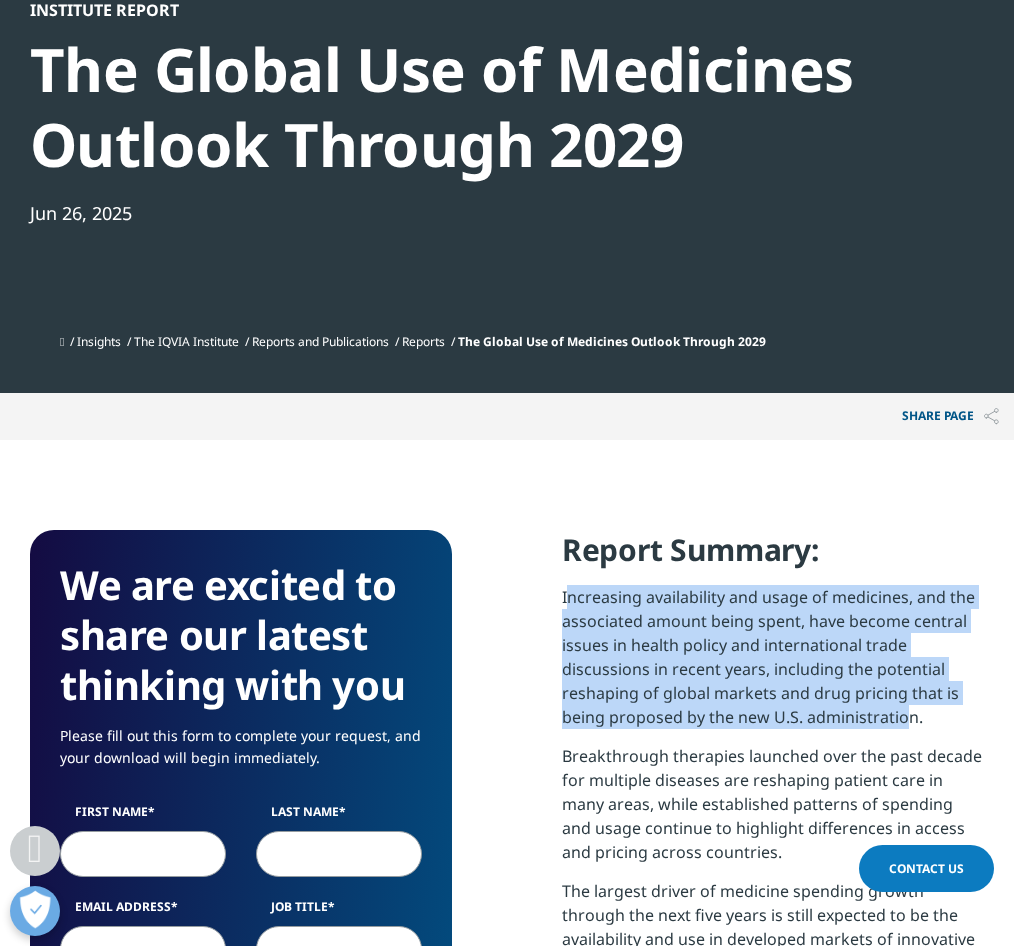 scroll, scrollTop: 0, scrollLeft: 0, axis: both 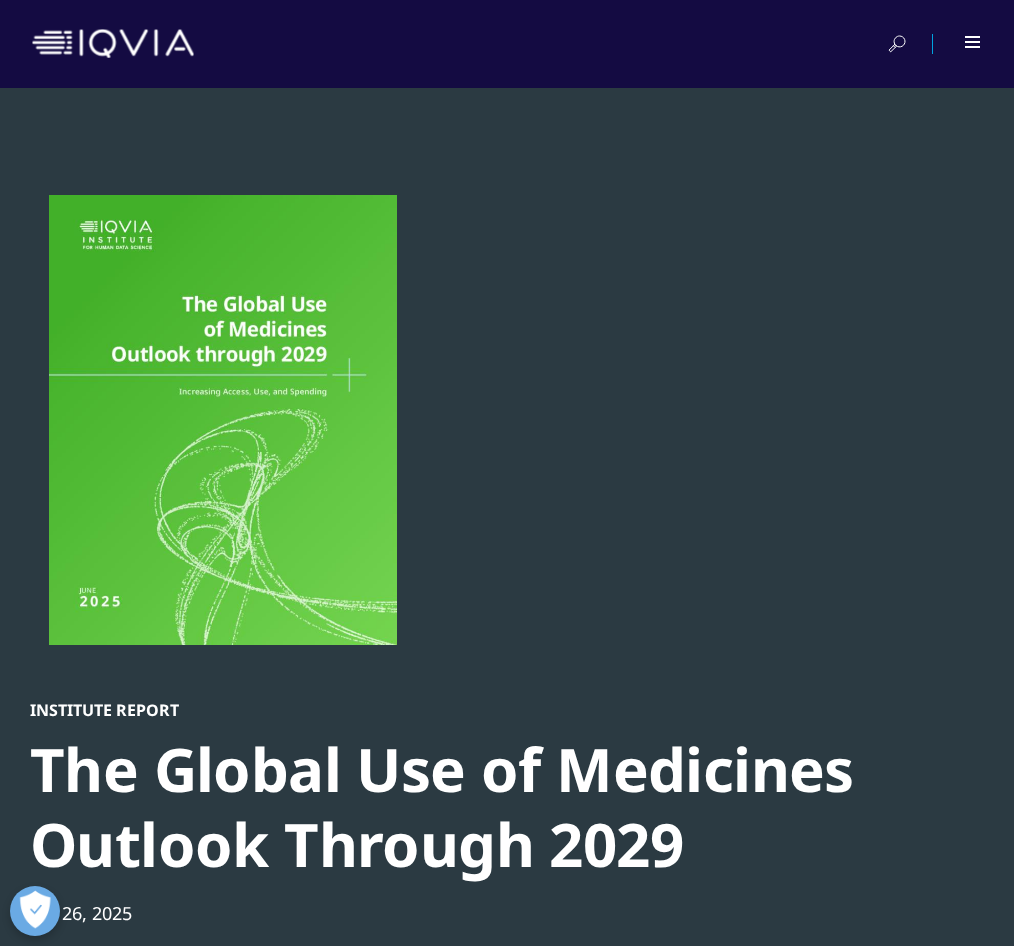 click on "Solutions
quick find a capability
Clear Search Loading
SOLUTIONS
Research & Development" at bounding box center (0, 0) 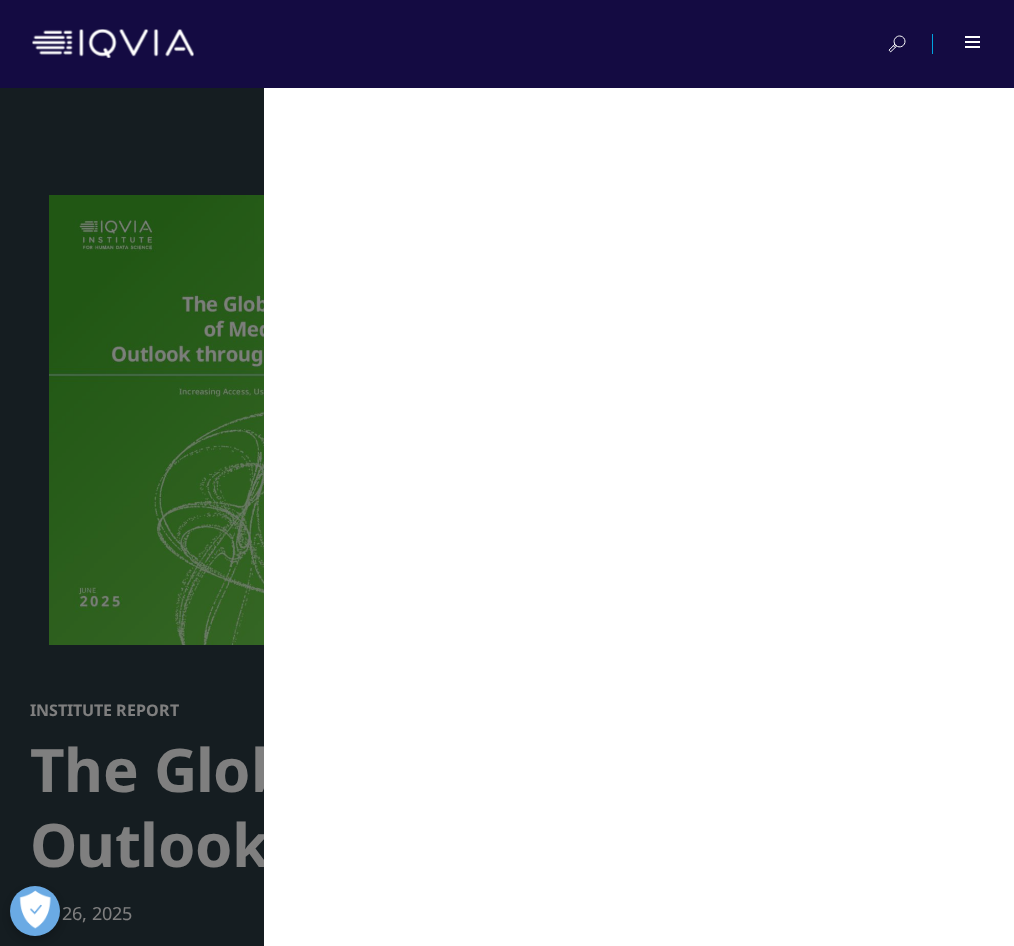 click on "MAIN / Solutions
Solutions /
SOLUTIONS
Research & Development
Real World Evidence
Commercialization
MAIN" at bounding box center [507, 517] 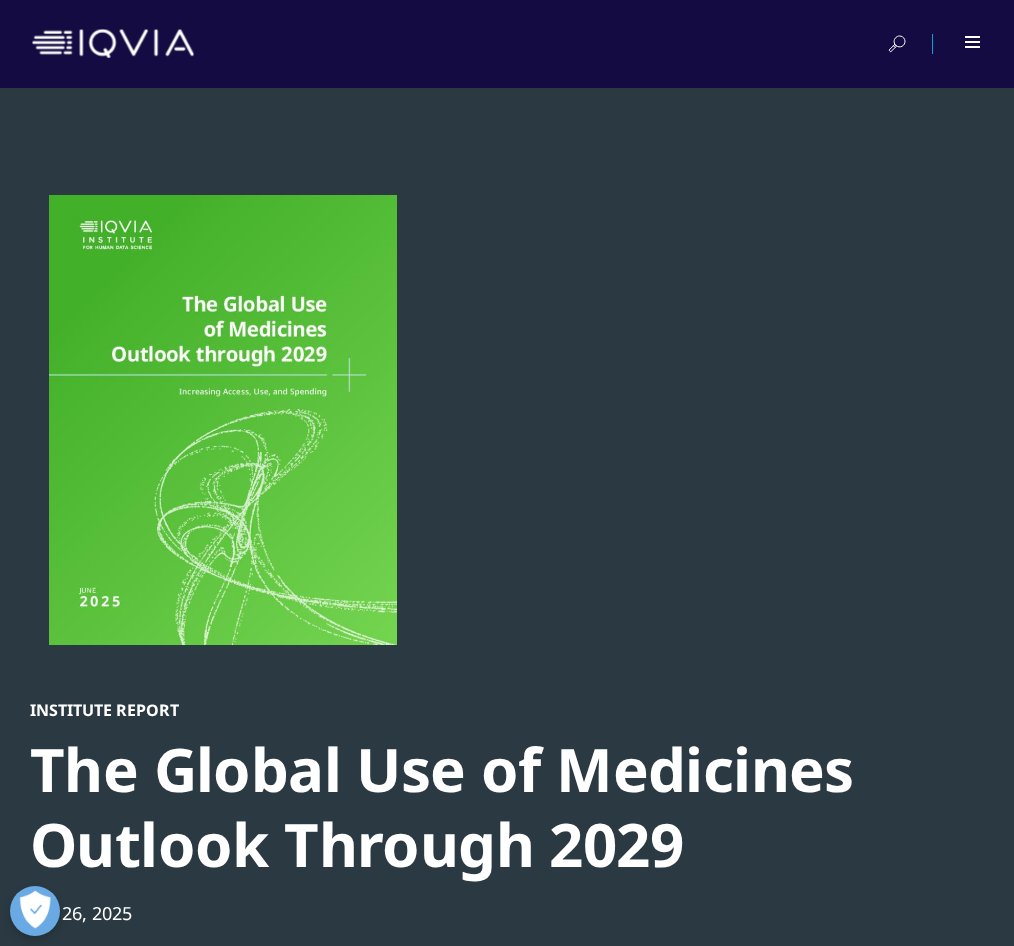 scroll, scrollTop: 0, scrollLeft: 0, axis: both 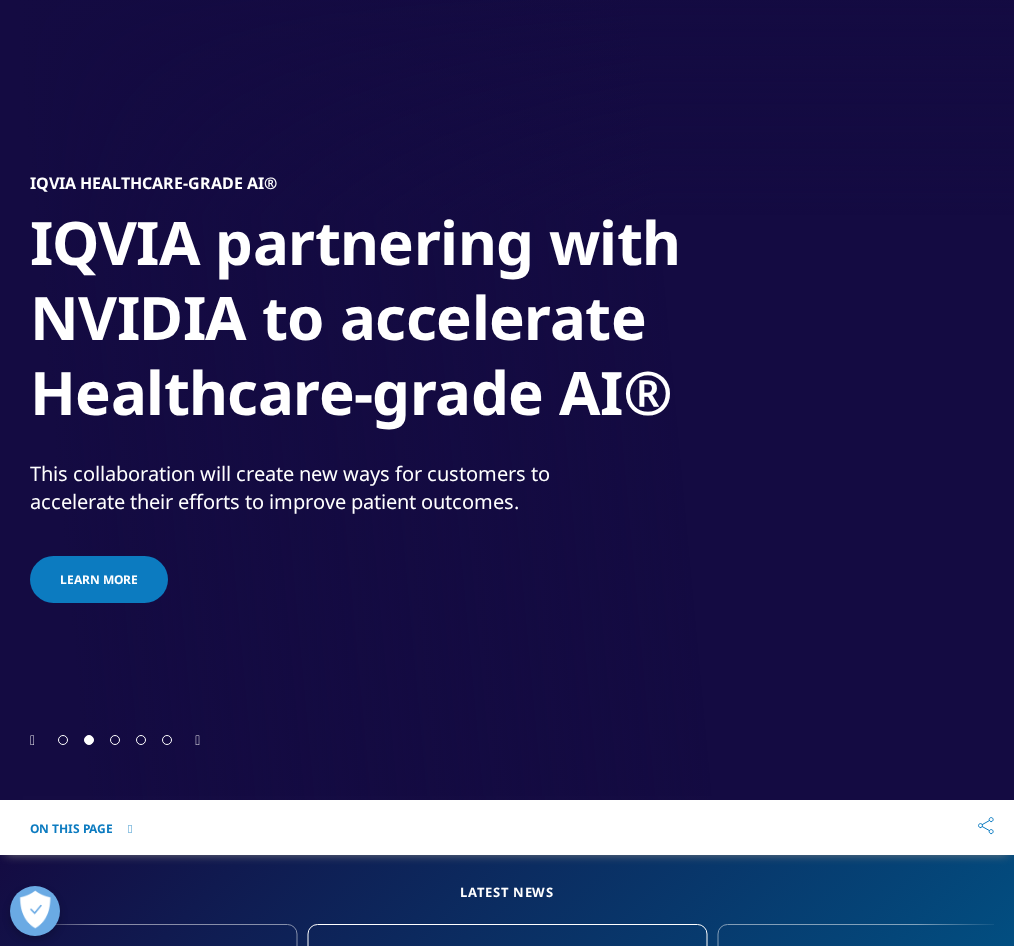 click at bounding box center (197, 741) 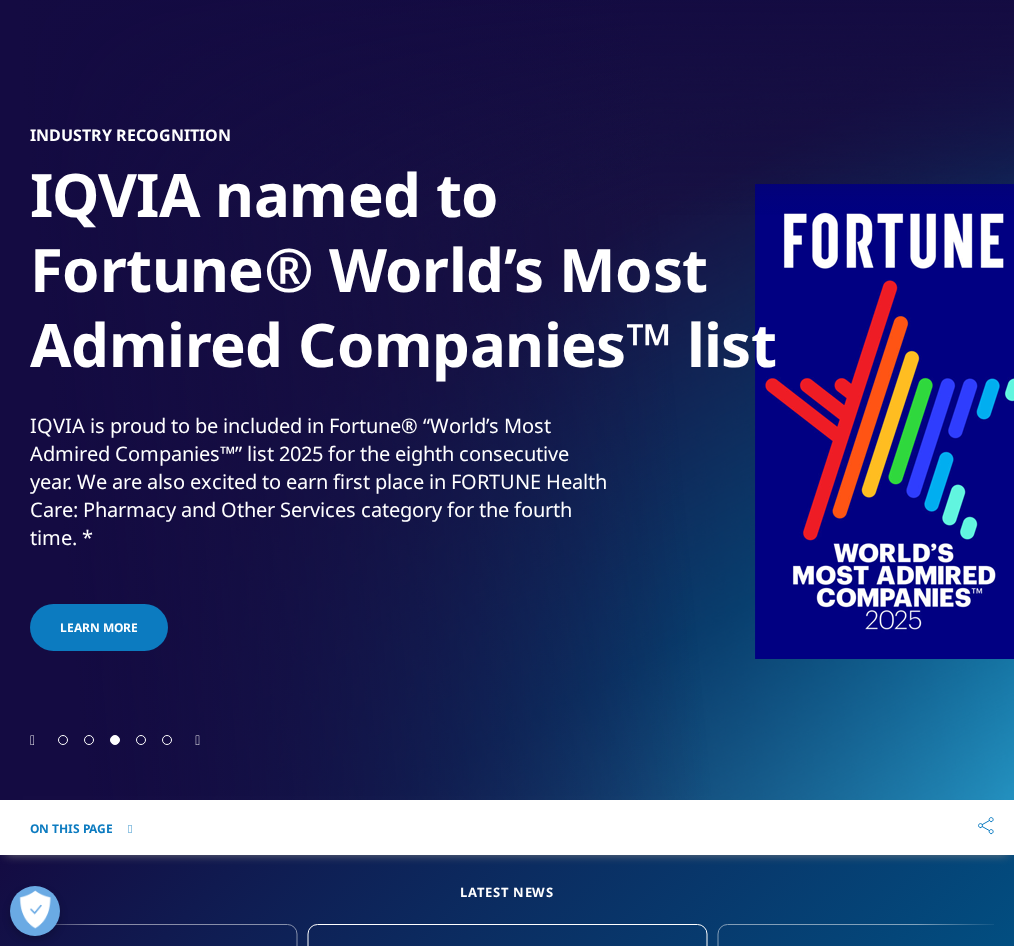 click at bounding box center (197, 741) 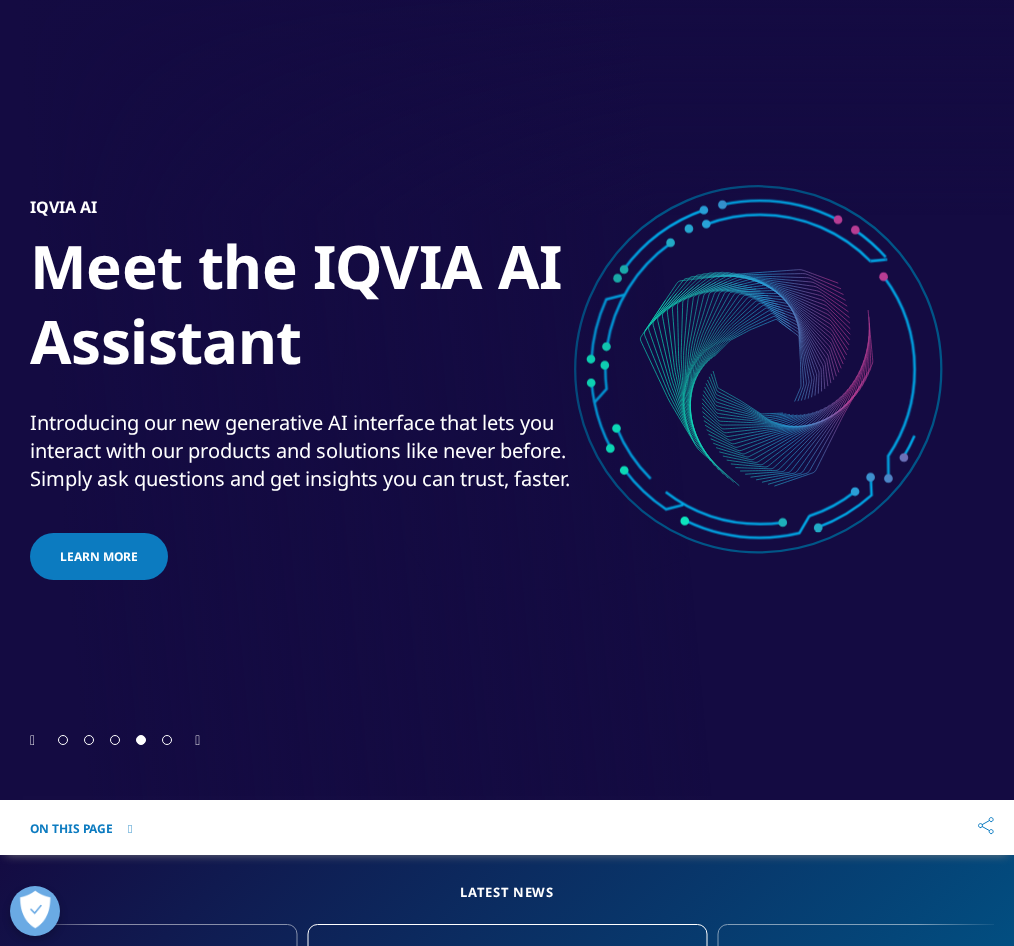 click at bounding box center [197, 741] 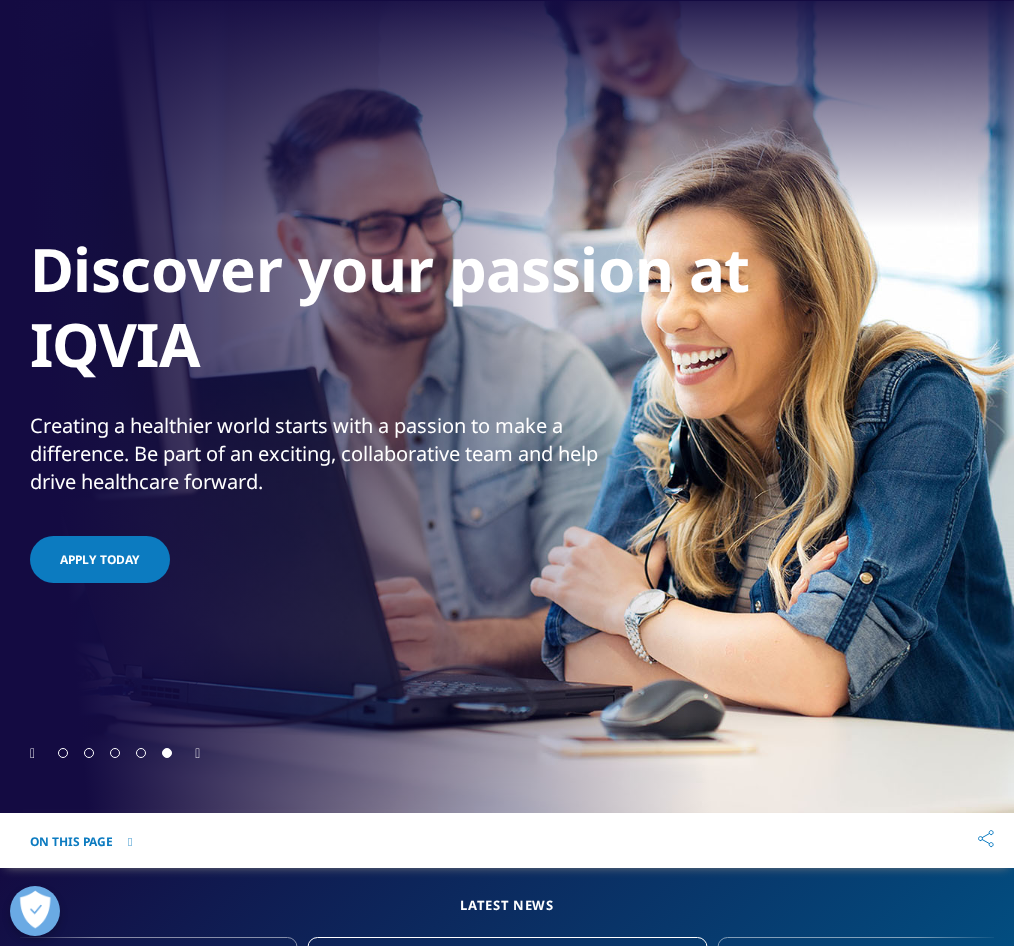 scroll, scrollTop: 0, scrollLeft: 0, axis: both 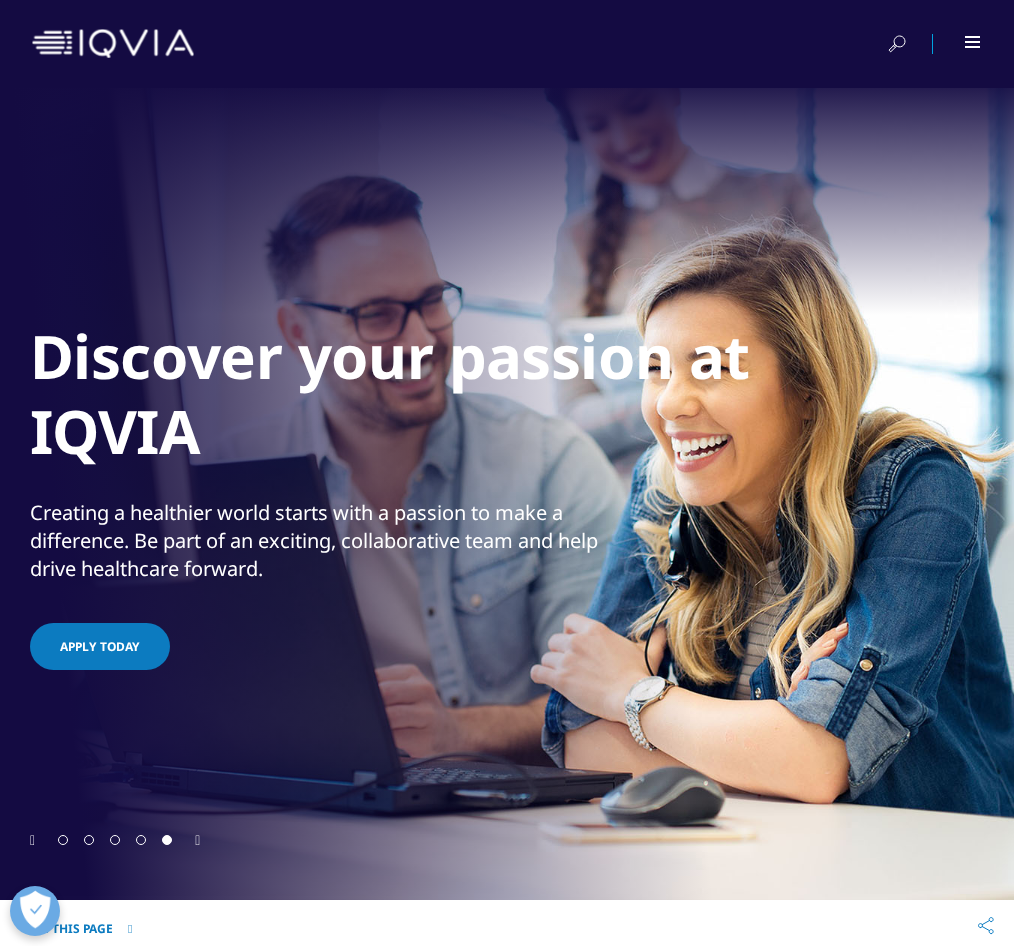 click at bounding box center (0, 0) 